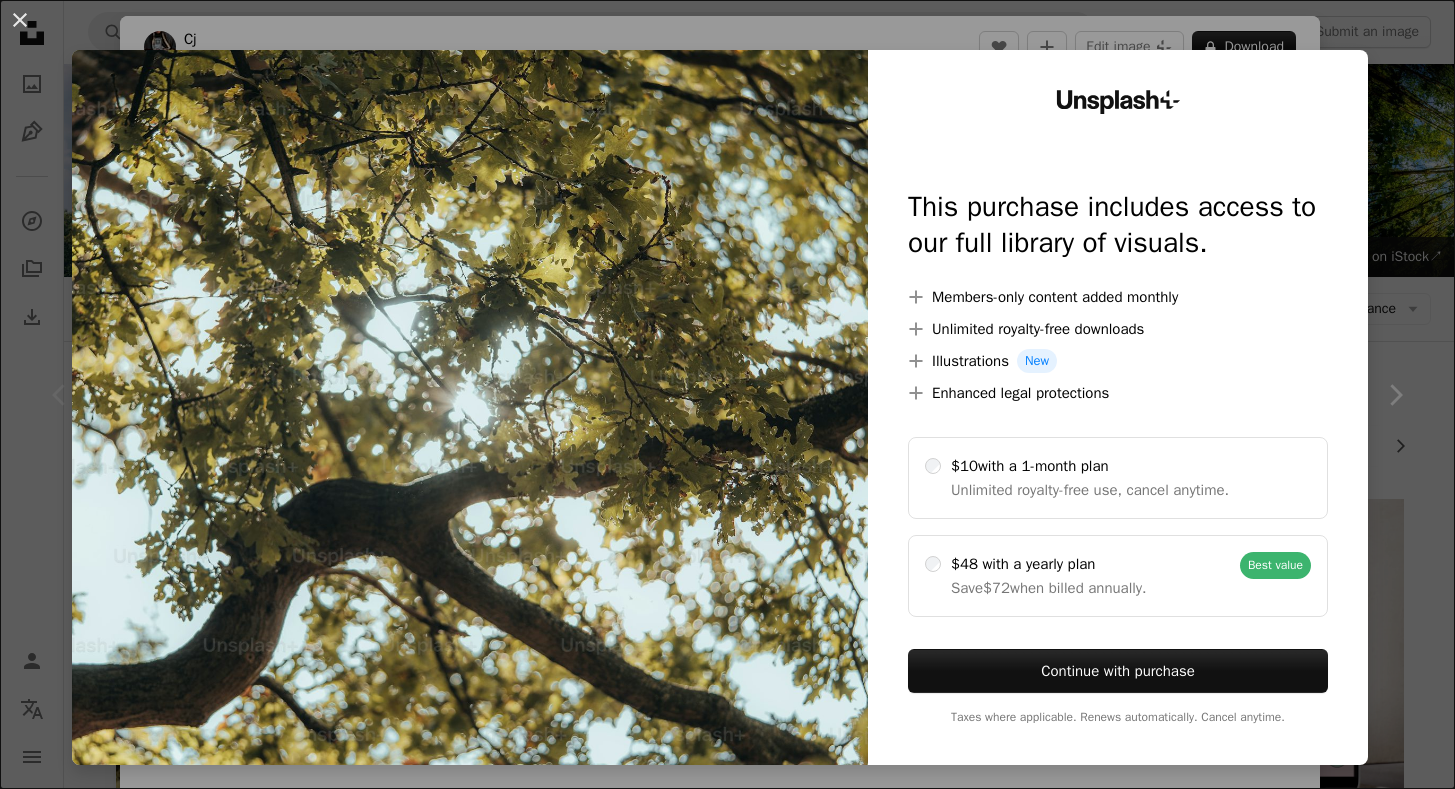 scroll, scrollTop: 400, scrollLeft: 0, axis: vertical 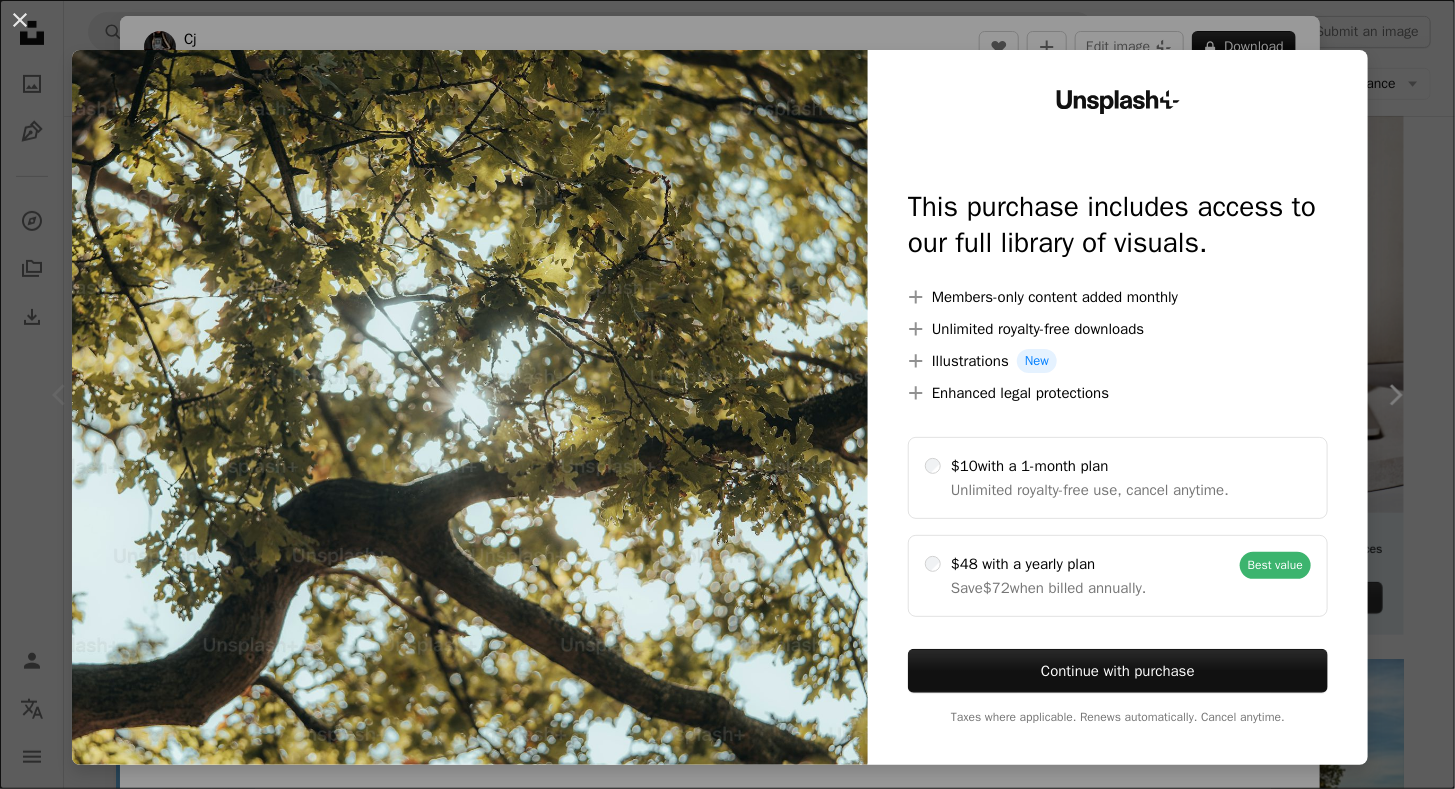 click on "An X shape Unsplash+ This purchase includes access to our full library of visuals. A plus sign Members-only content added monthly A plus sign Unlimited royalty-free downloads A plus sign Illustrations  New A plus sign Enhanced legal protections $10  with a 1-month plan Unlimited royalty-free use, cancel anytime. $48   with a yearly plan Save  $72  when billed annually. Best value Continue with purchase Taxes where applicable. Renews automatically. Cancel anytime." at bounding box center (727, 394) 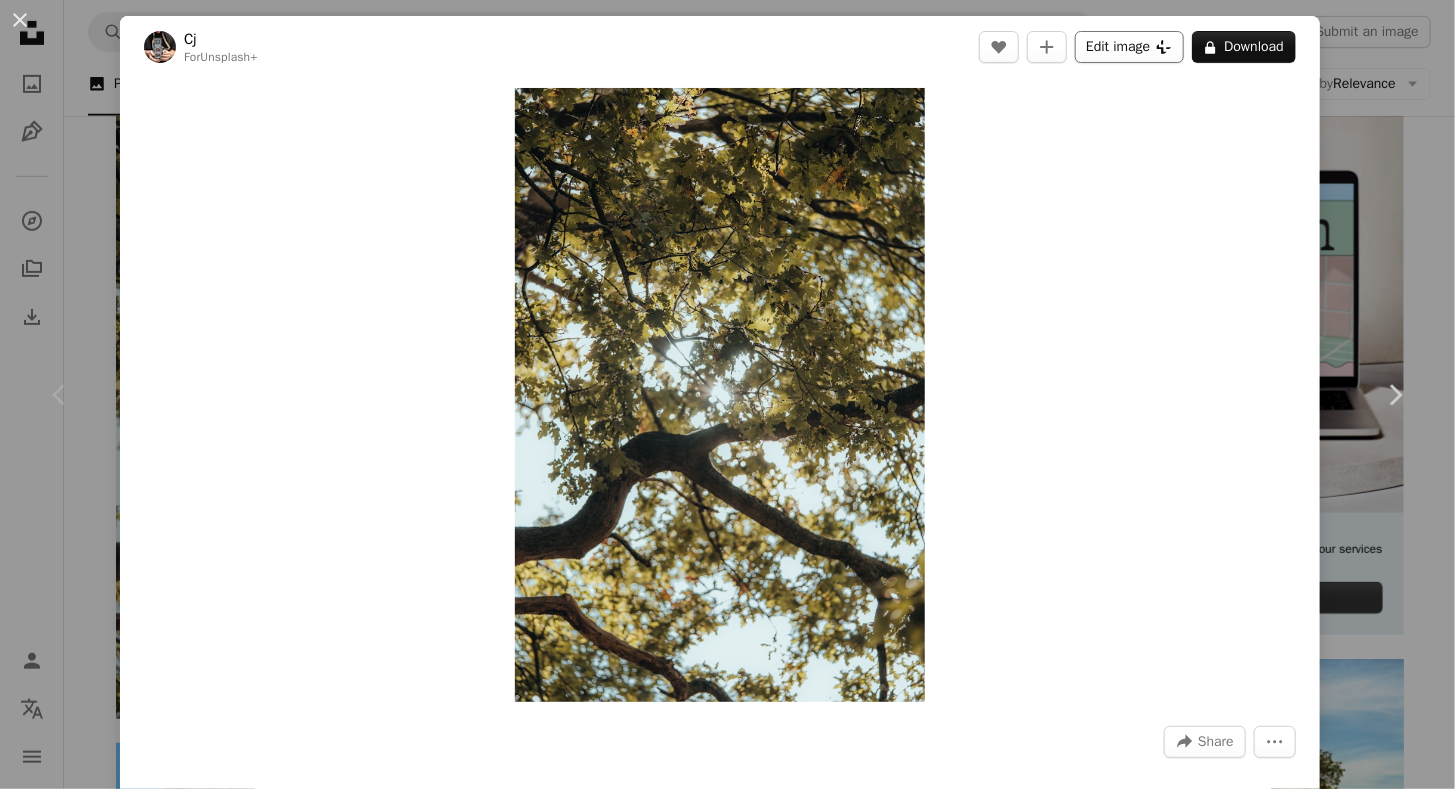 click on "Edit image   Plus sign for Unsplash+" at bounding box center [1129, 47] 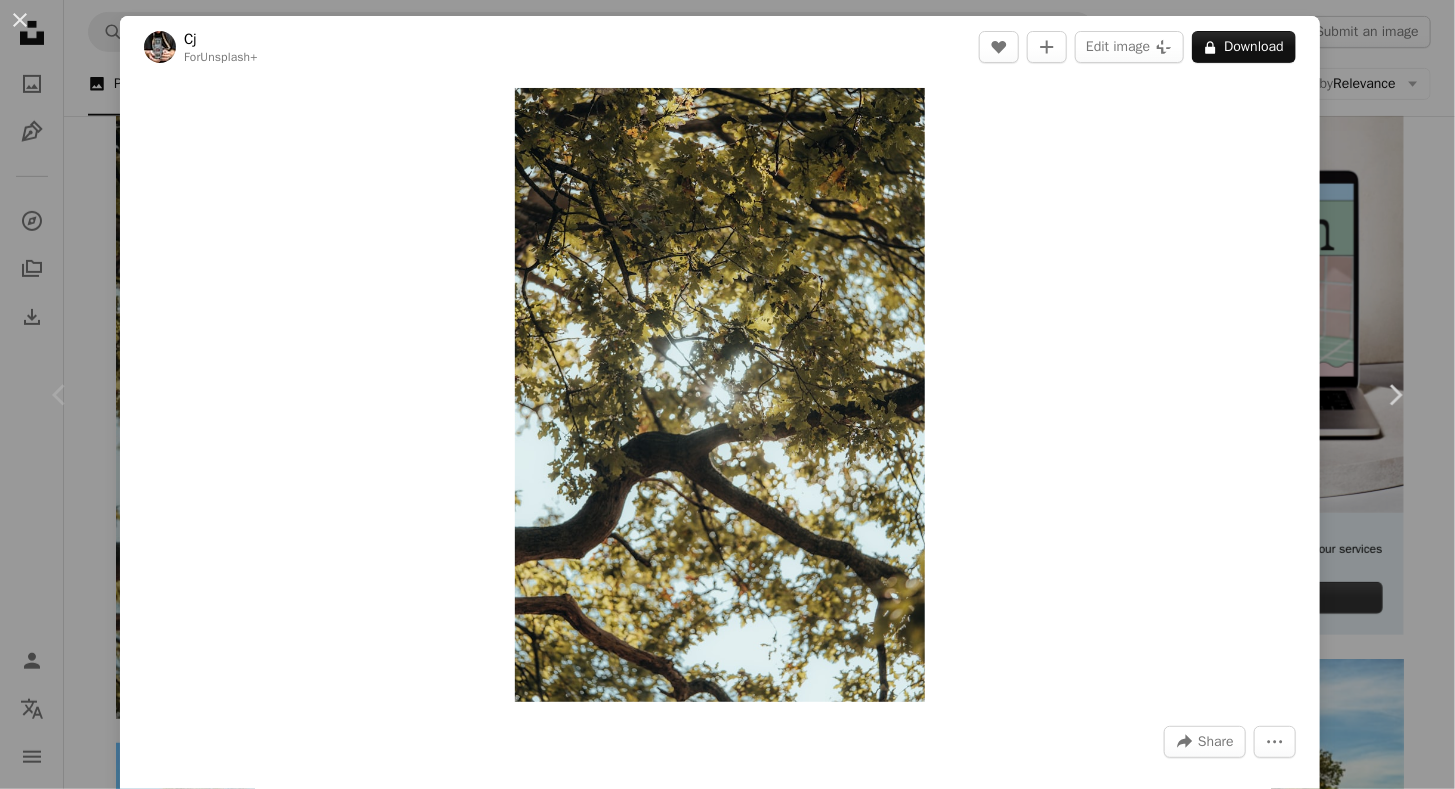 click on "An X shape Unsplash+ This purchase includes access to our full library of visuals. A plus sign Members-only content added monthly A plus sign Unlimited royalty-free downloads A plus sign Illustrations  New A plus sign Enhanced legal protections $10  with a 1-month plan Unlimited royalty-free use, cancel anytime. $48   with a yearly plan Save  $72  when billed annually. Best value Continue with purchase Taxes where applicable. Renews automatically. Cancel anytime." at bounding box center [727, 4766] 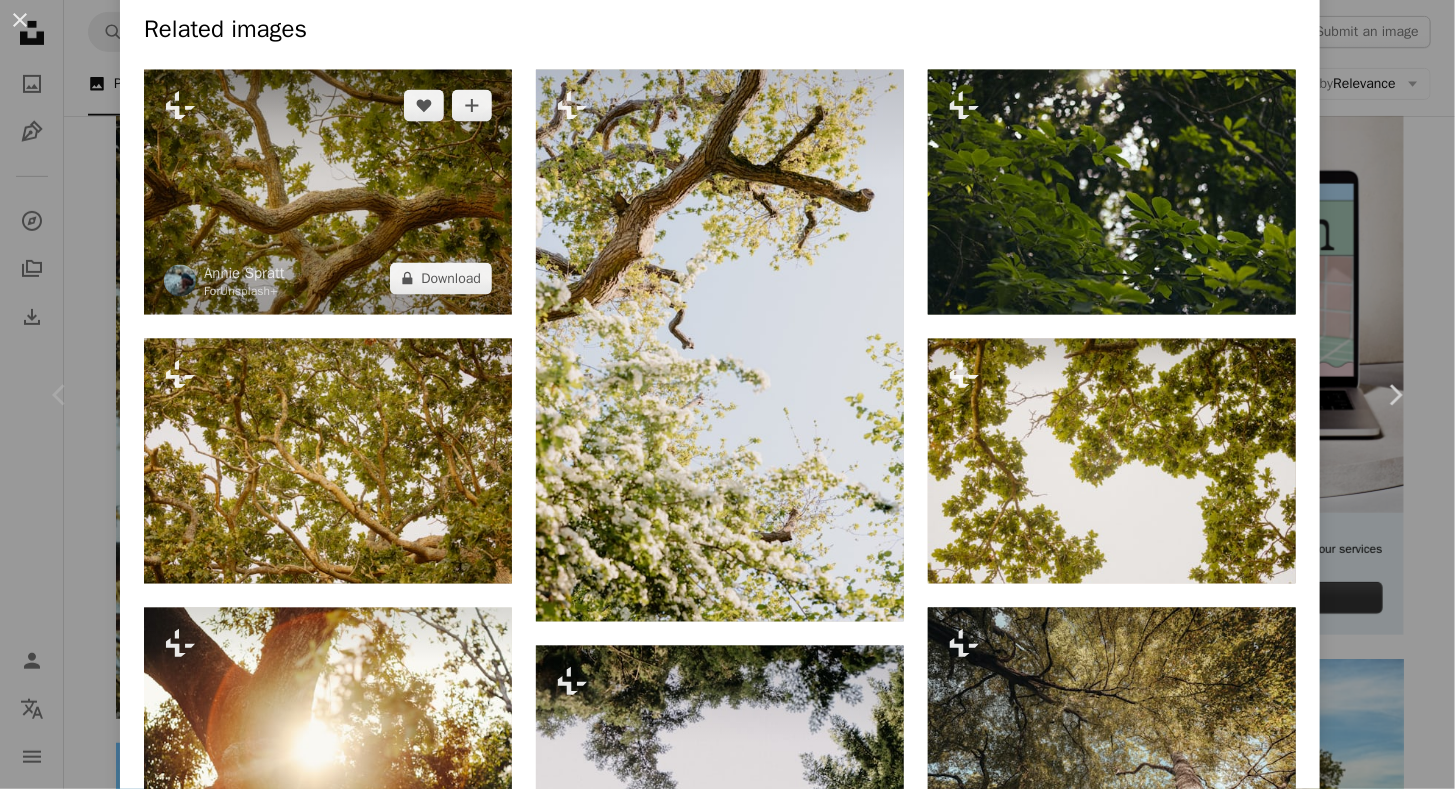 scroll, scrollTop: 1300, scrollLeft: 0, axis: vertical 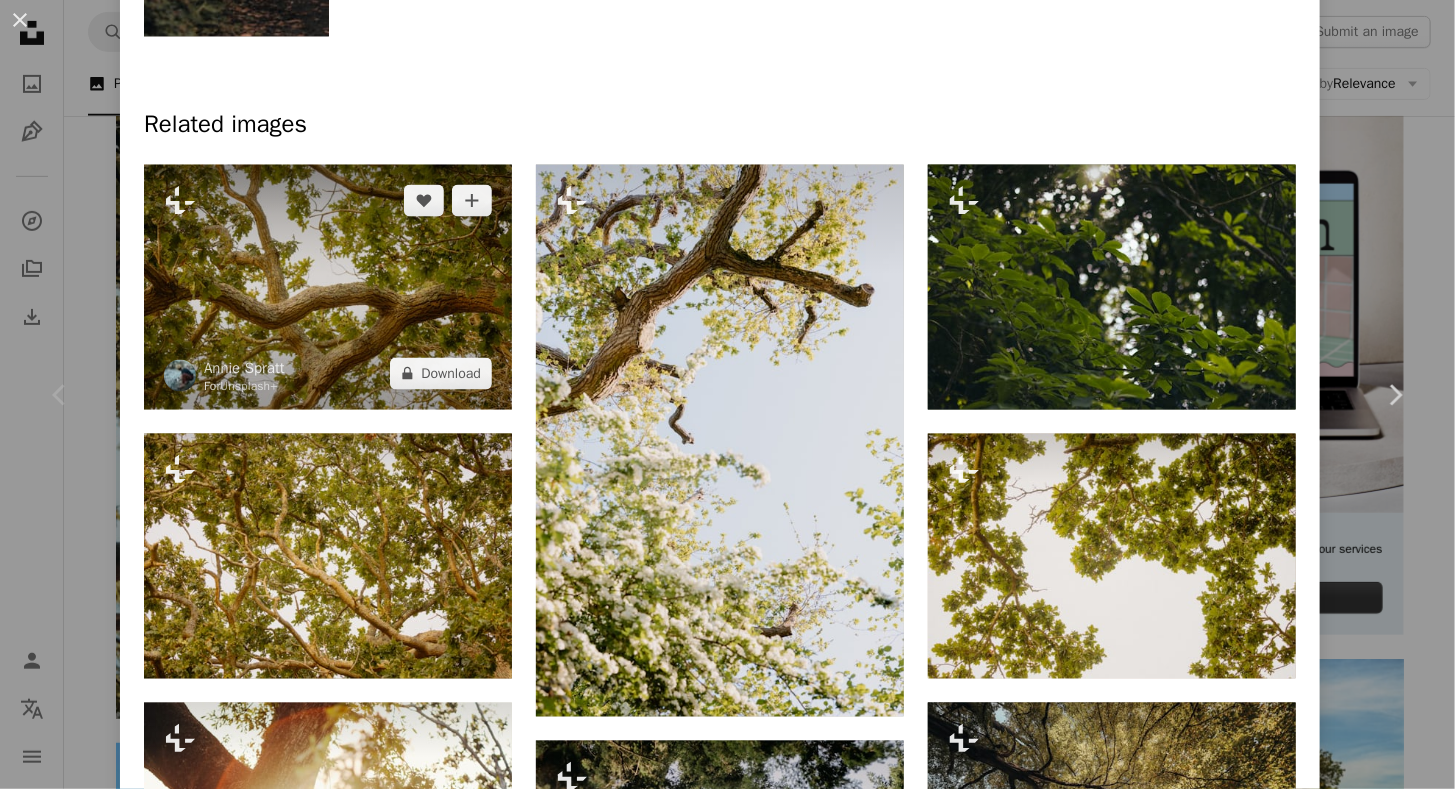 click at bounding box center [328, 287] 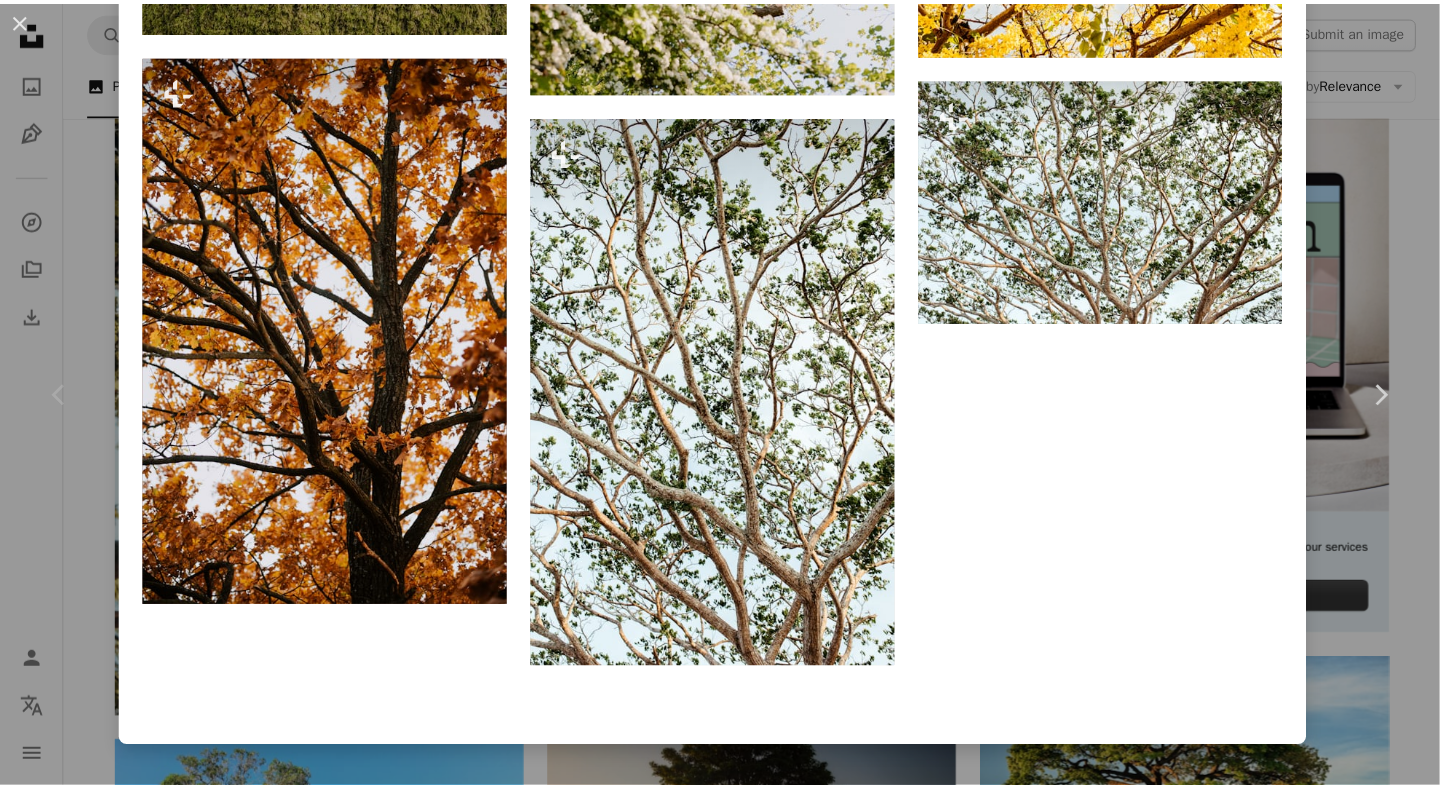 scroll, scrollTop: 2740, scrollLeft: 0, axis: vertical 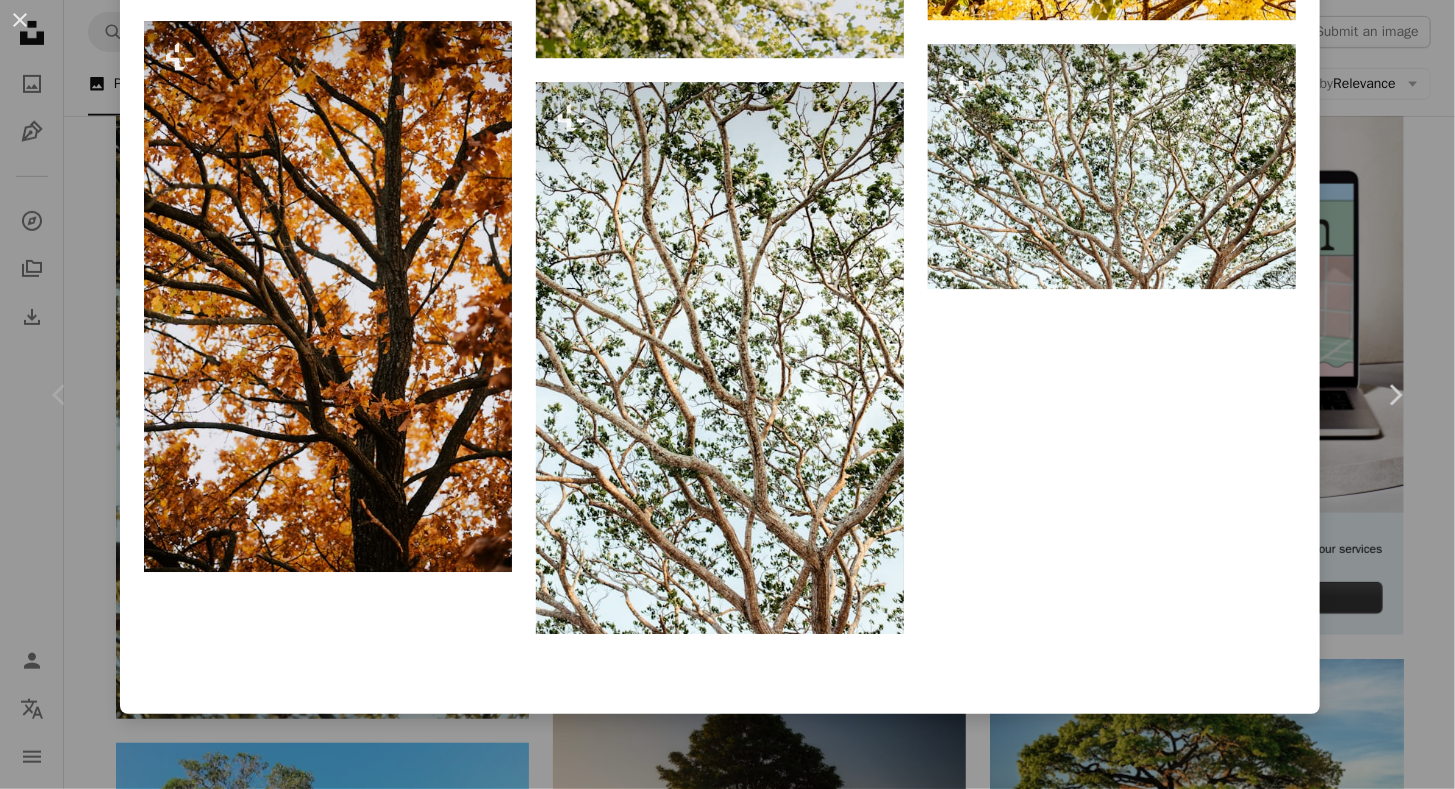 click on "Unsplash logo Unsplash Home A photo Pen Tool A compass A stack of folders Download Person Localization icon navigation menu A magnifying glass **** An X shape Visual search Get Unsplash+ Log in Submit an image Browse premium images on iStock  |  20% off at iStock  ↗ Browse premium images on iStock 20% off at iStock  ↗ View more  ↗ View more on iStock  ↗ A photo Photos   172k Pen Tool Illustrations   1.2k A stack of folders Collections   389k A group of people Users   3.1k A copyright icon © License Arrow down Aspect ratio Orientation Arrow down Unfold Sort by  Relevance Arrow down Filters Filters Tree Chevron right forest landscape trees nature sky leaf flower mountain wood christmas tree spring plant Plus sign for Unsplash+ A heart A plus sign Cj For  Unsplash+ A lock   Download A heart A plus sign Gilly Stewart Arrow pointing down Plus sign for Unsplash+ A heart A plus sign Content Pixie For  Unsplash+ A lock   Download Plus sign for Unsplash+ A heart A plus sign Alex Shuper For  Unsplash+" at bounding box center (727, 1986) 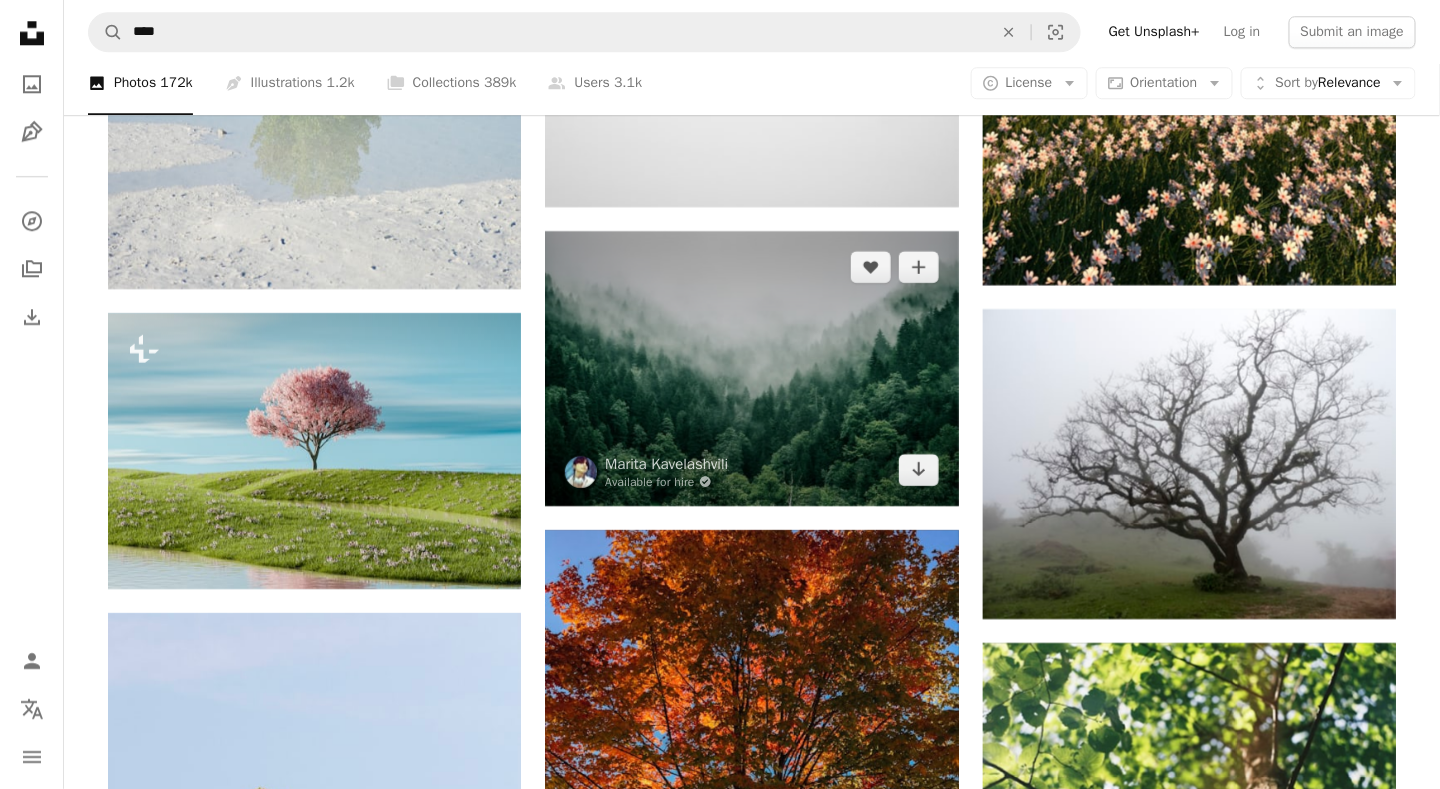 scroll, scrollTop: 1900, scrollLeft: 0, axis: vertical 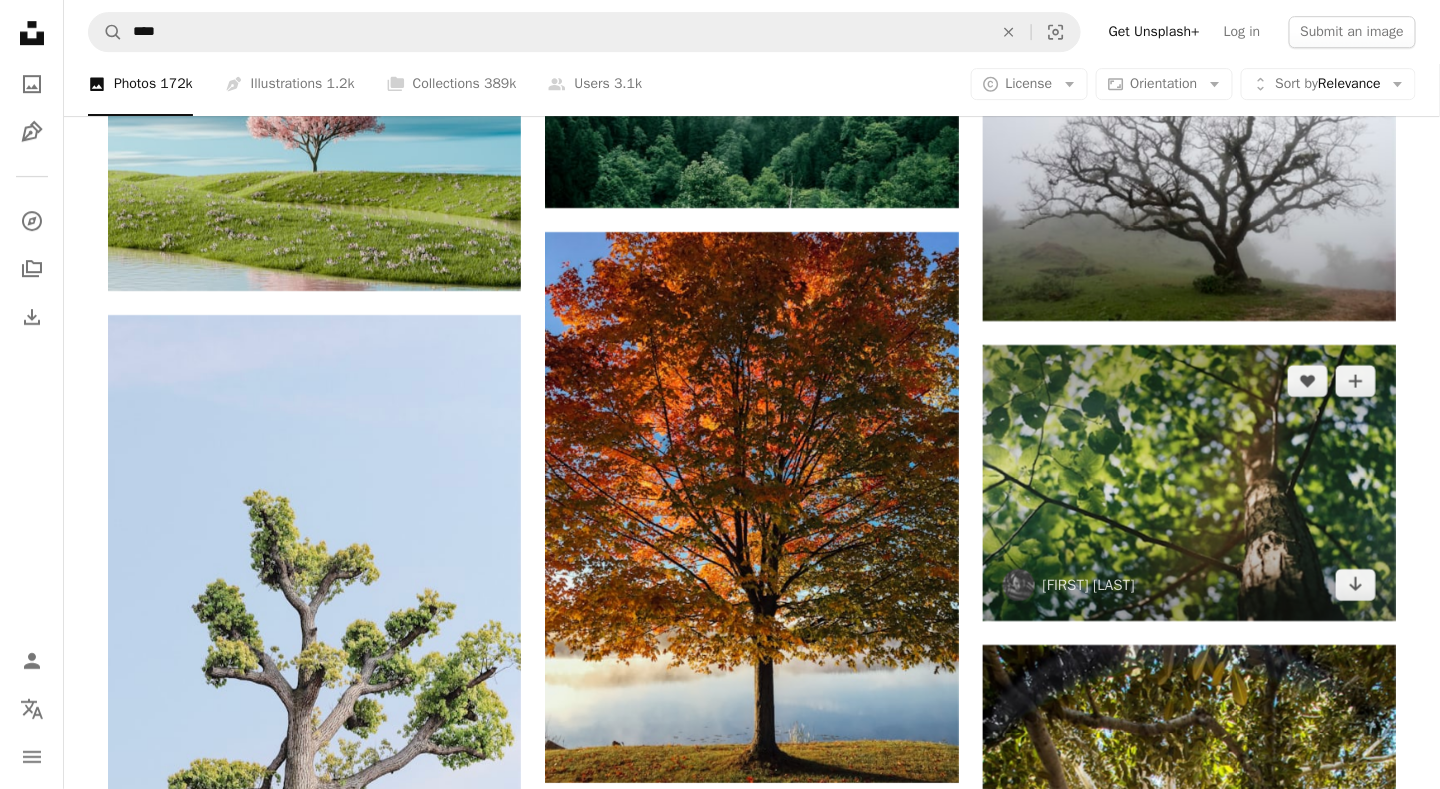 click at bounding box center (1189, 482) 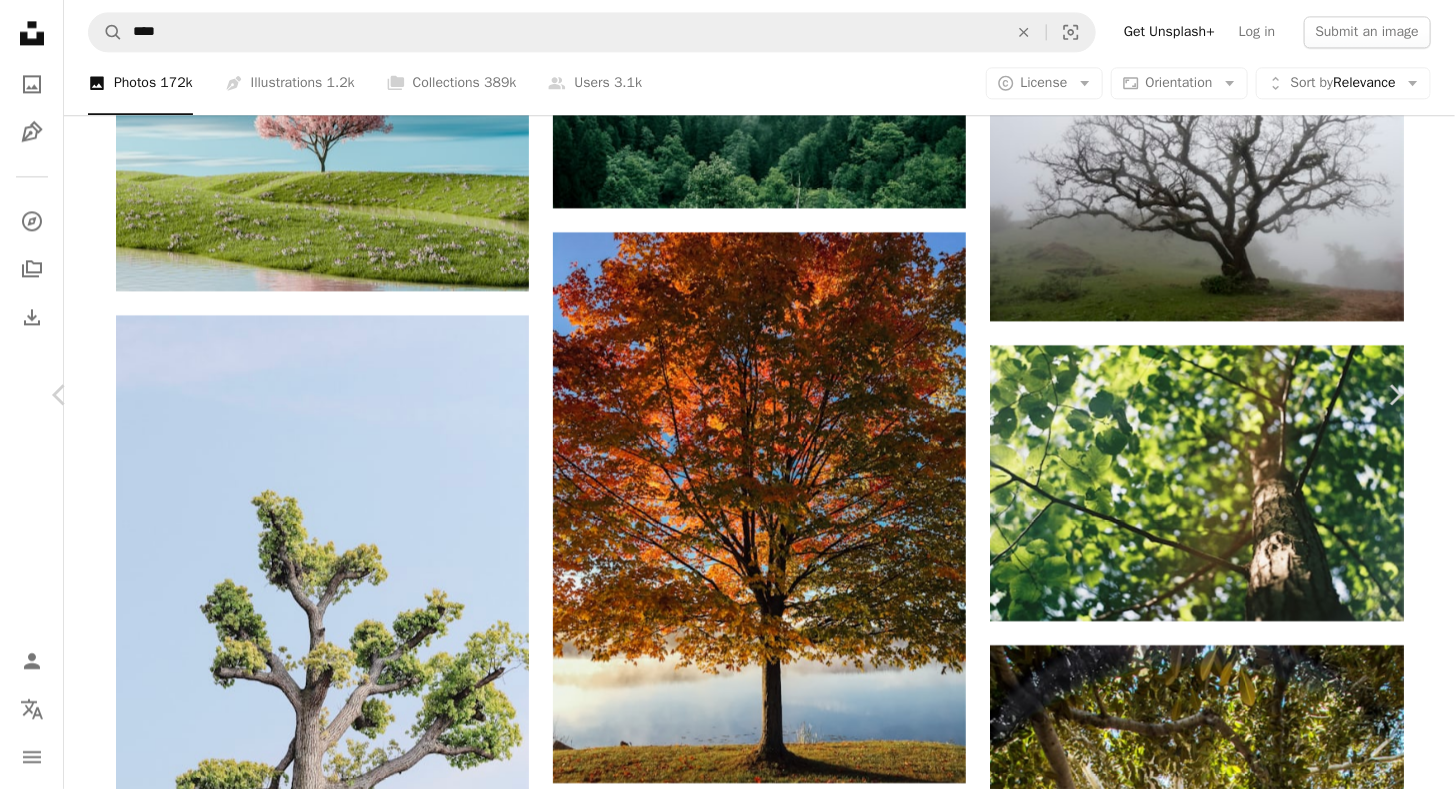 scroll, scrollTop: 7007, scrollLeft: 0, axis: vertical 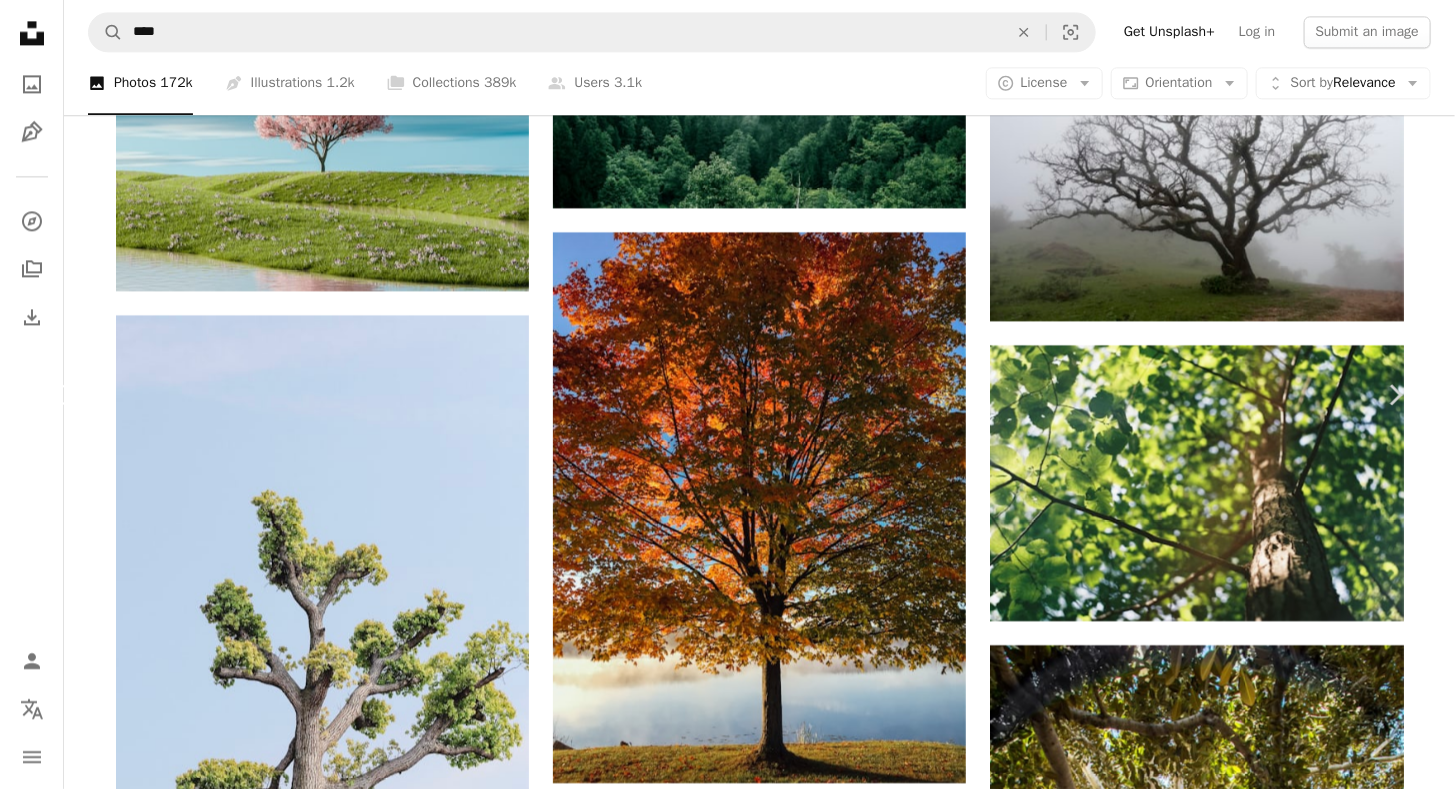 click on "Chevron left" 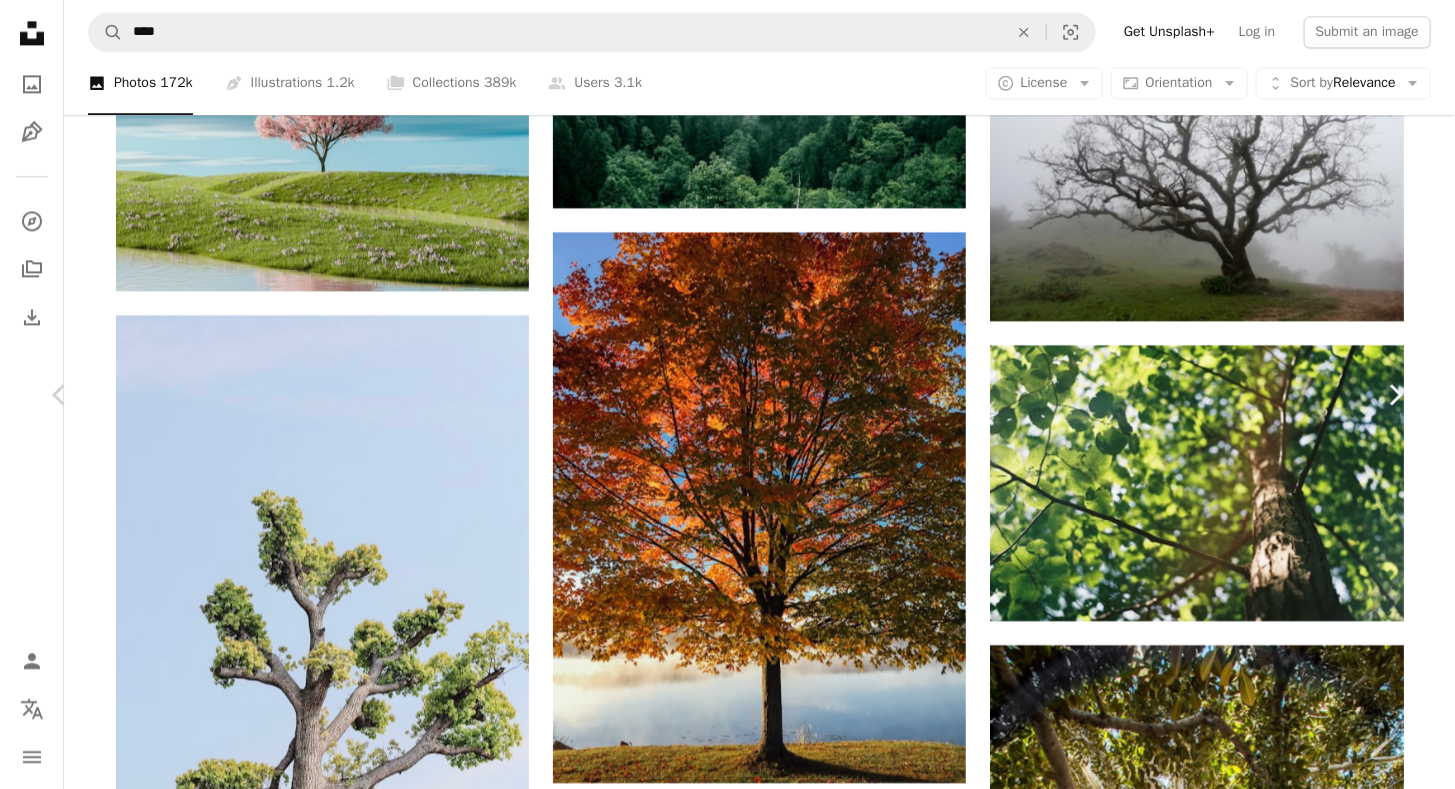 click on "Chevron right" at bounding box center [1395, 395] 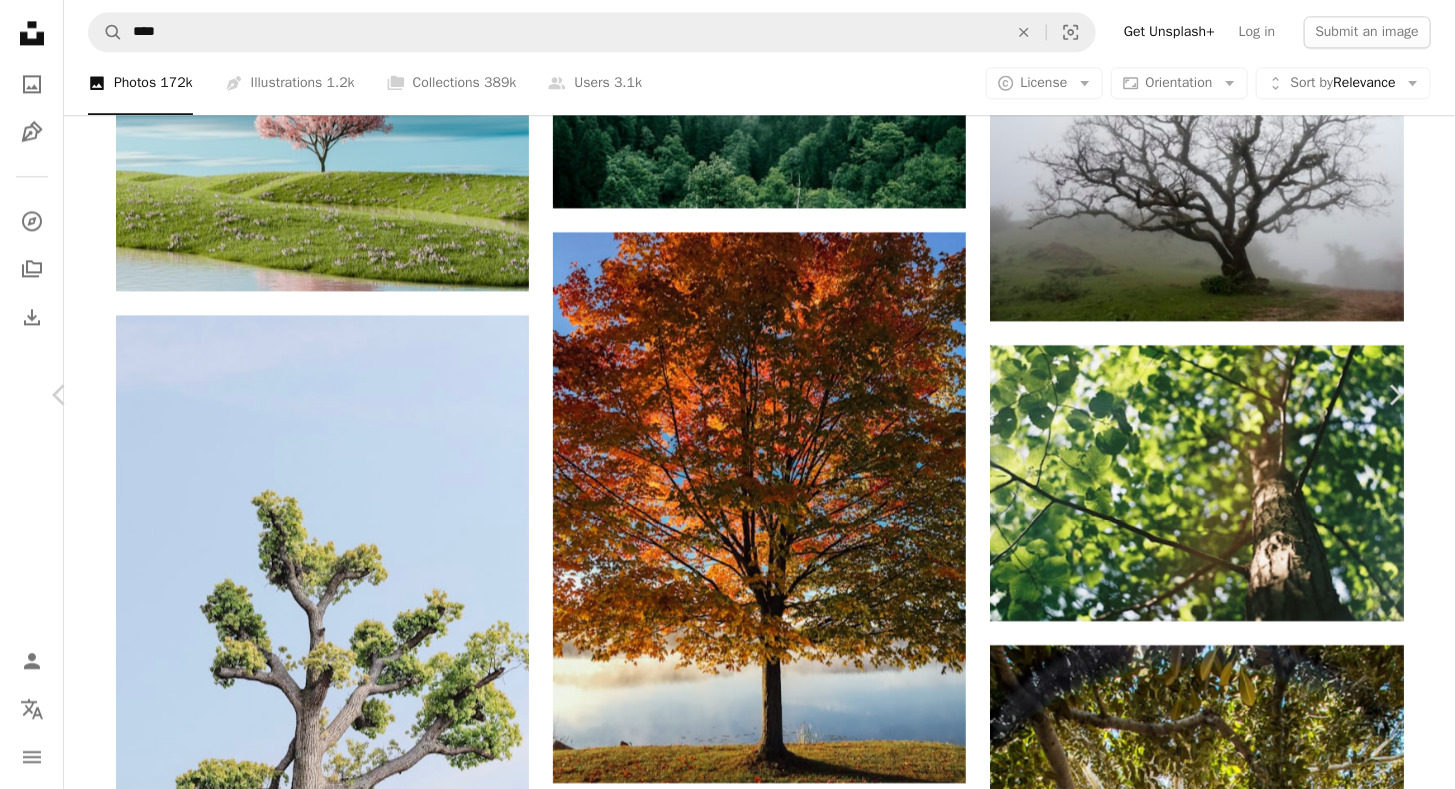 click on "An X shape Chevron left Chevron right [FIRST] [LAST] Available for hire A checkmark inside of a circle A heart A plus sign Edit image Plus sign for Unsplash+ Download free Chevron down Zoom in Views 65,037 Downloads 427 A forward-right arrow Share Info icon Info More Actions Made with Canon 5d Mark III and loved analog lens, Leica Summilux-R 1.4 / 50mm (Year: 1983) A map marker [CITY], [CITY], [COUNTRY] Calendar outlined Published on October 4, 2018 Camera Canon, EOS 5D Mark III Safety Free to use under the Unsplash License flower plant leaf germany blossom flora sprout birch bud Creative Commons images Browse premium related images on iStock | Save 20% with code UNSPLASH20 Related images" at bounding box center [727, 6928] 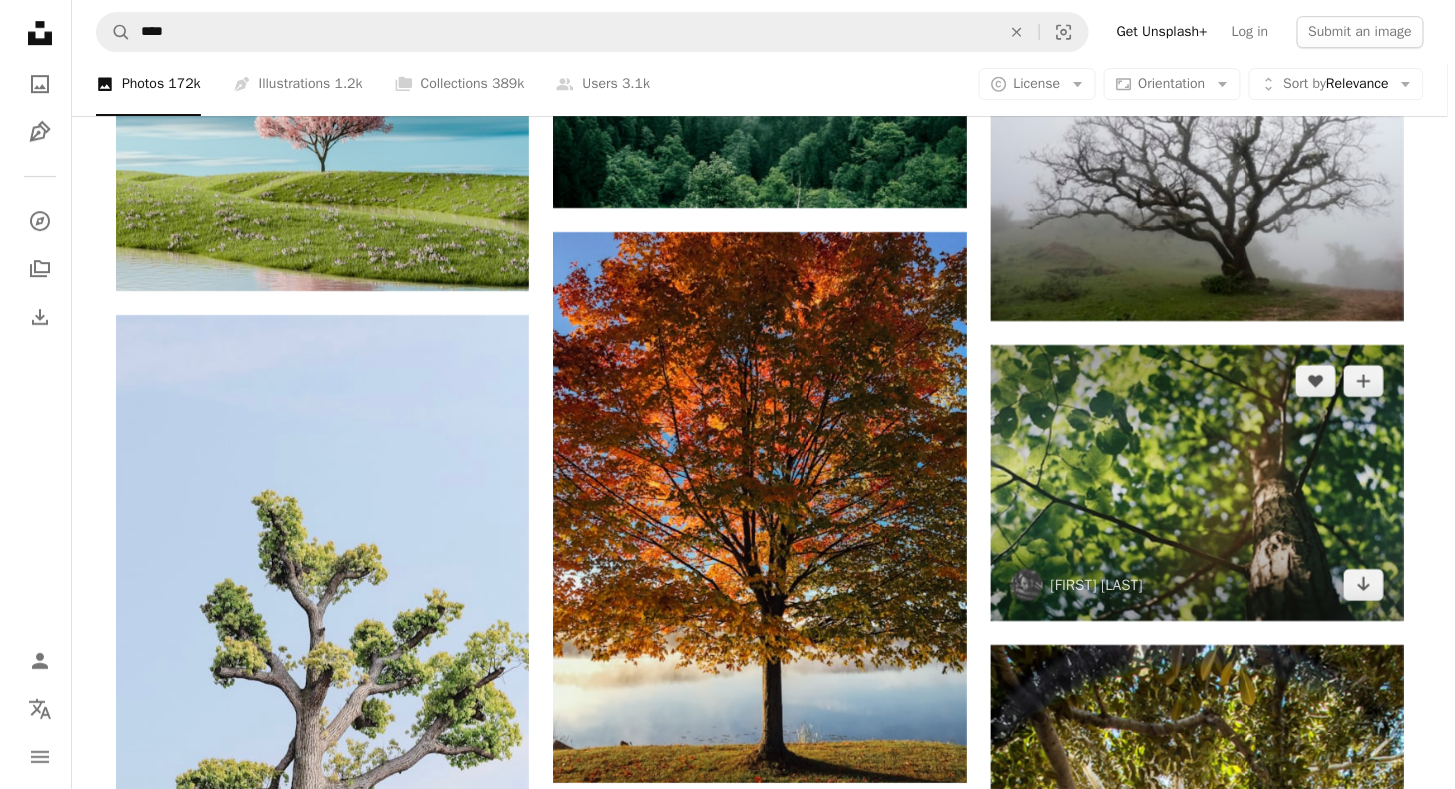 scroll, scrollTop: 2306, scrollLeft: 0, axis: vertical 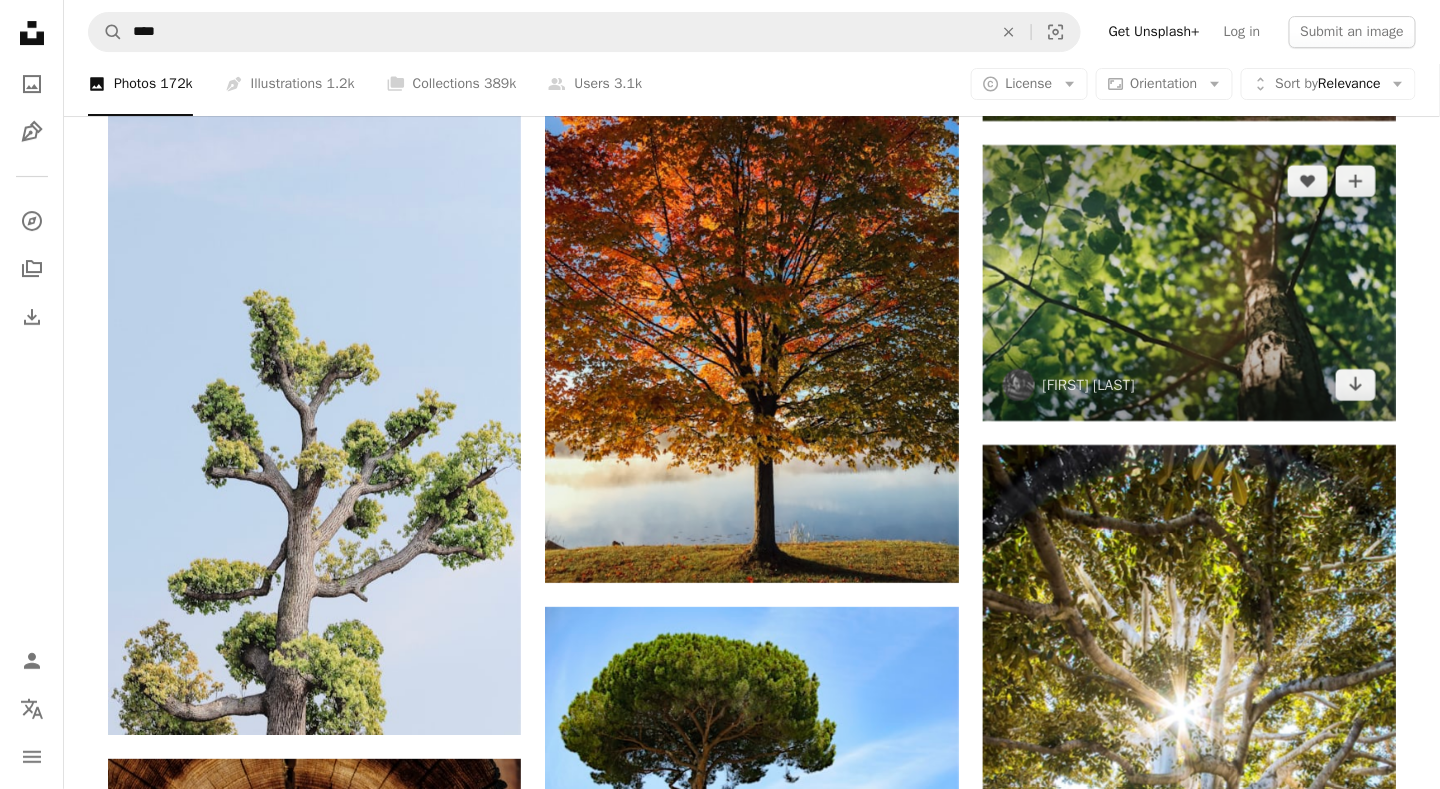 click at bounding box center [1189, 282] 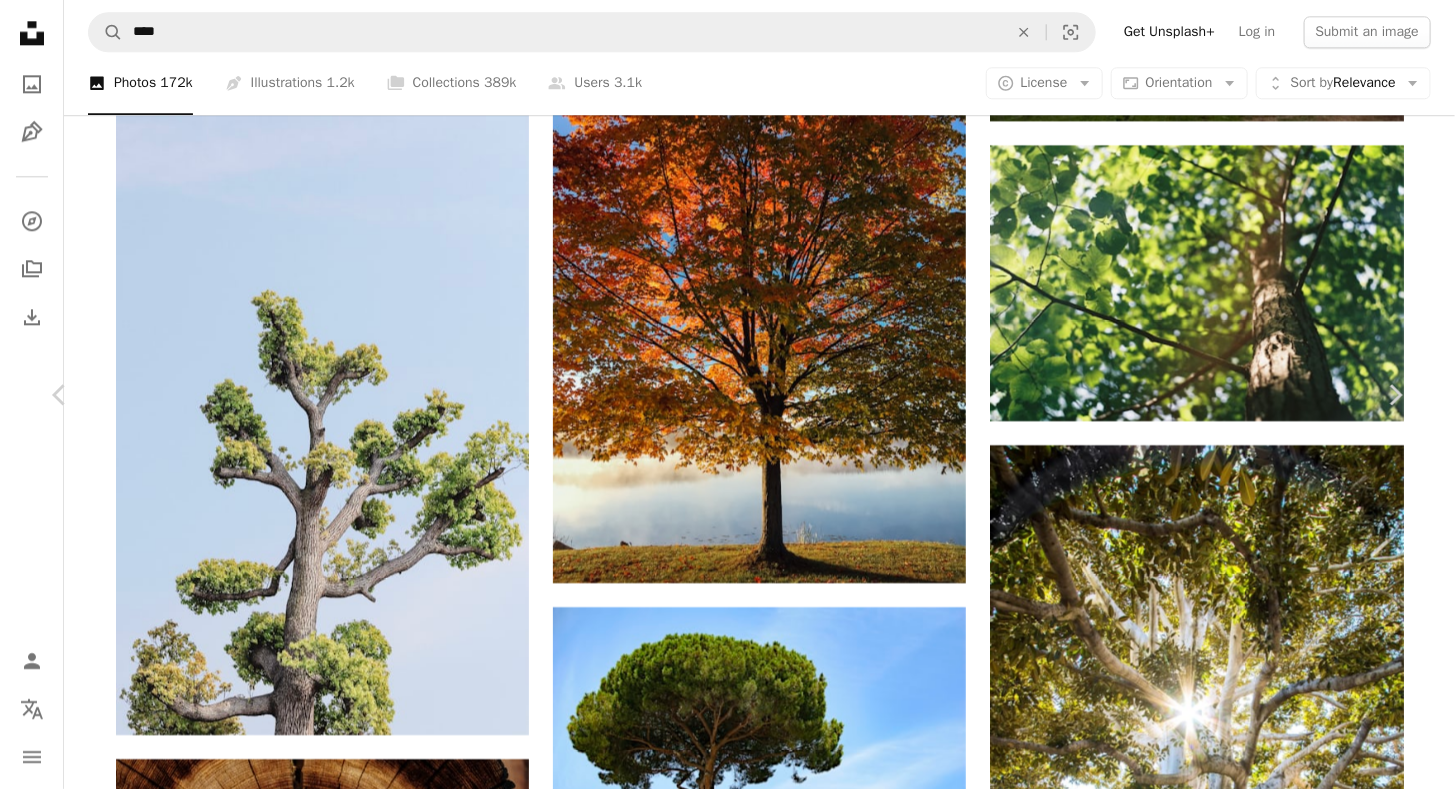 scroll, scrollTop: 36697, scrollLeft: 0, axis: vertical 